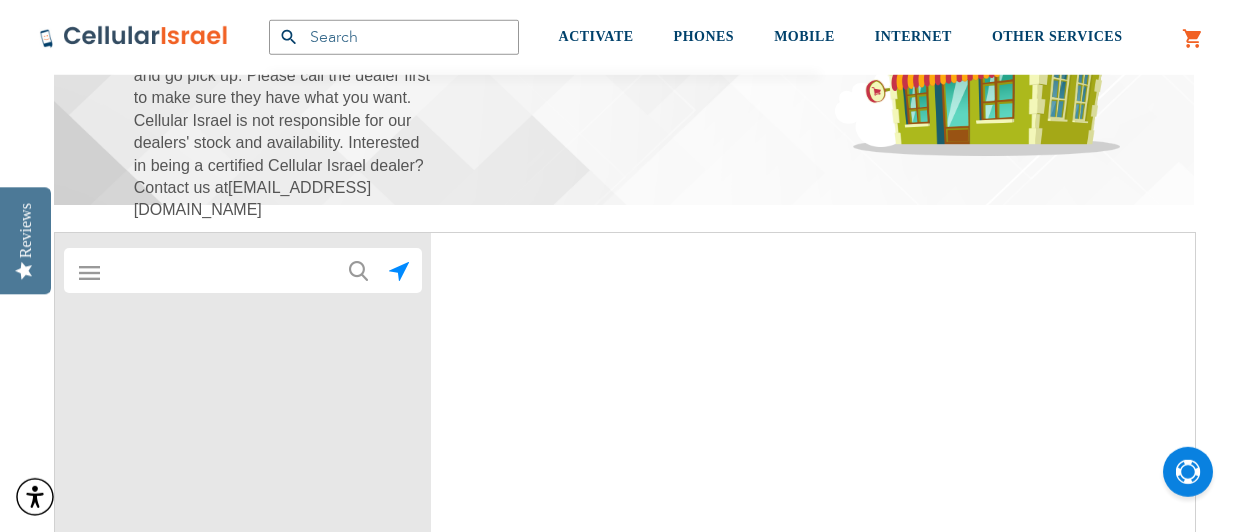 scroll, scrollTop: 300, scrollLeft: 0, axis: vertical 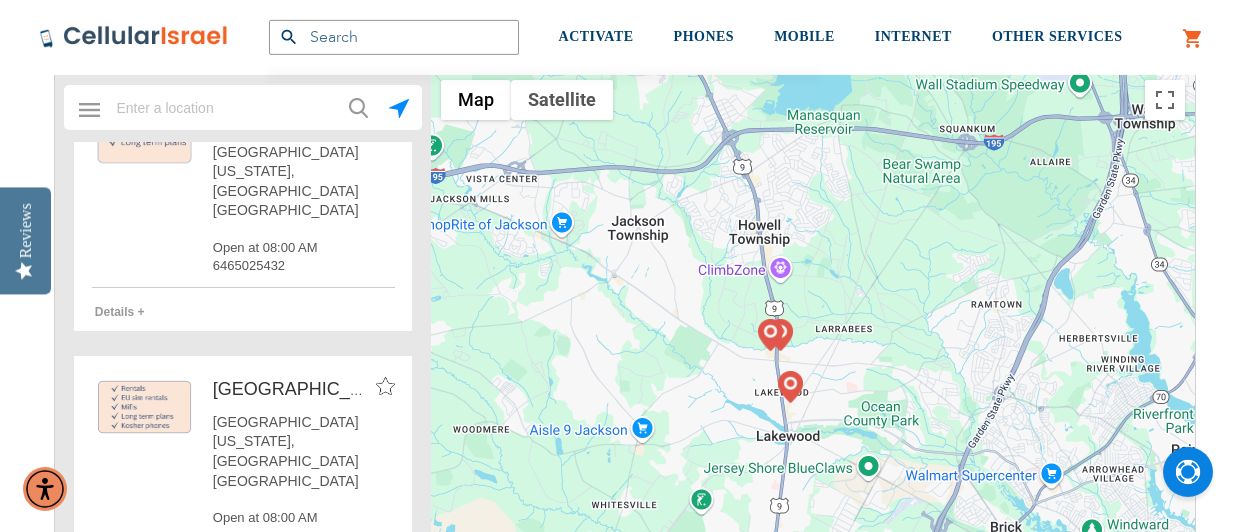 click on "[GEOGRAPHIC_DATA]
[GEOGRAPHIC_DATA] [US_STATE], [GEOGRAPHIC_DATA]  [GEOGRAPHIC_DATA]
Open at 08:00 AM
9292384990" at bounding box center [243, 465] 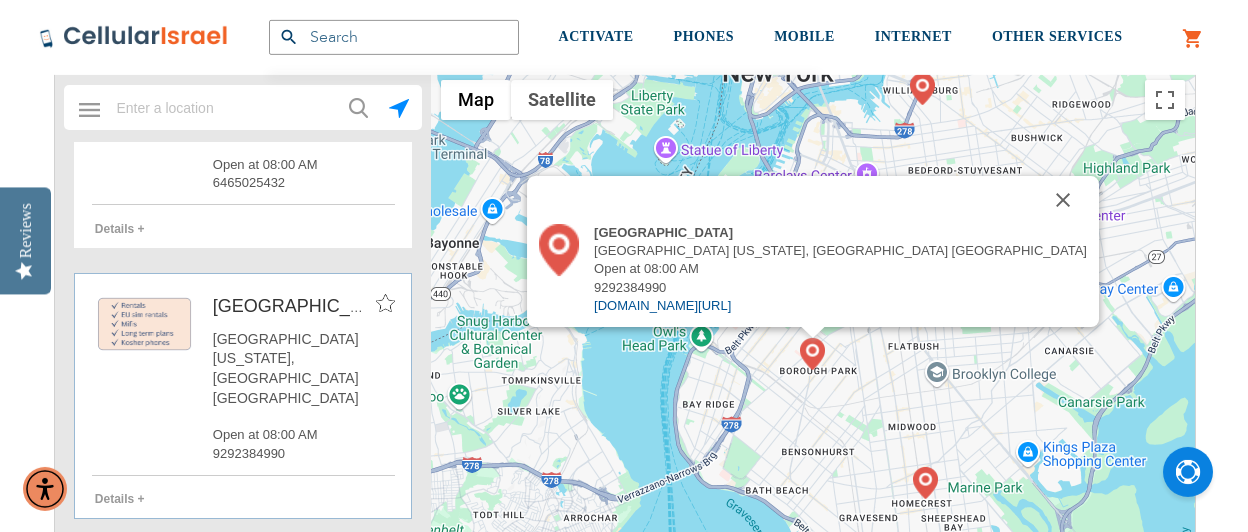 scroll, scrollTop: 958, scrollLeft: 0, axis: vertical 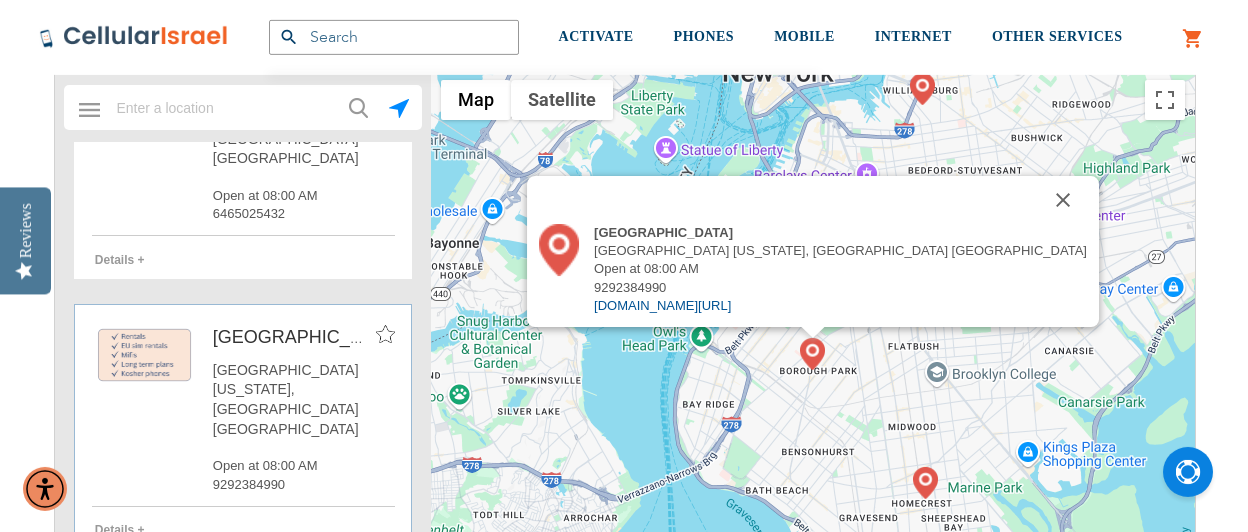 click on "9292384990" at bounding box center (304, 485) 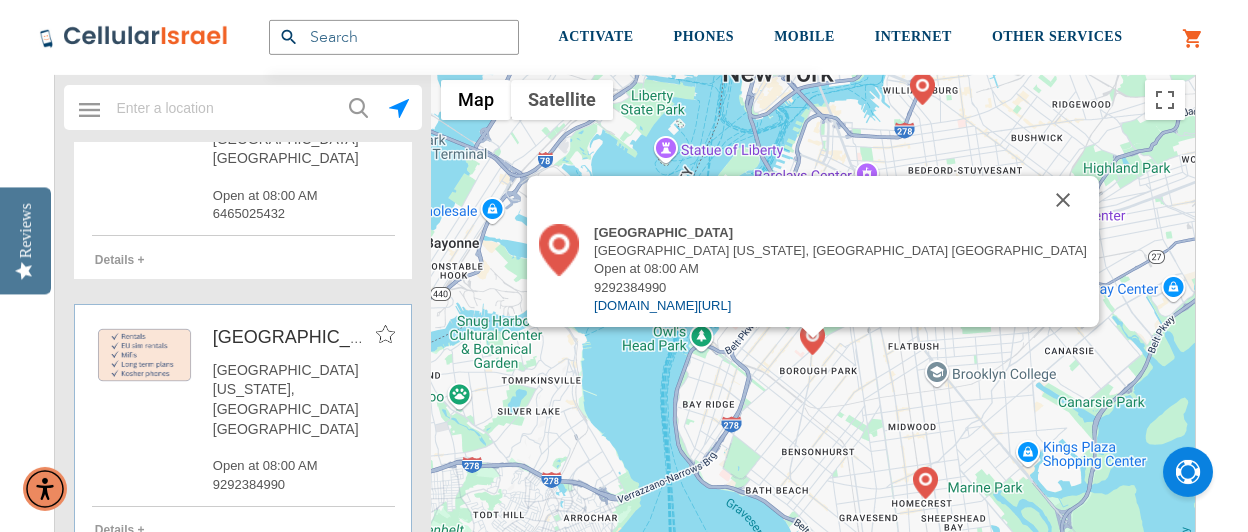 click on "Details +" at bounding box center (120, 530) 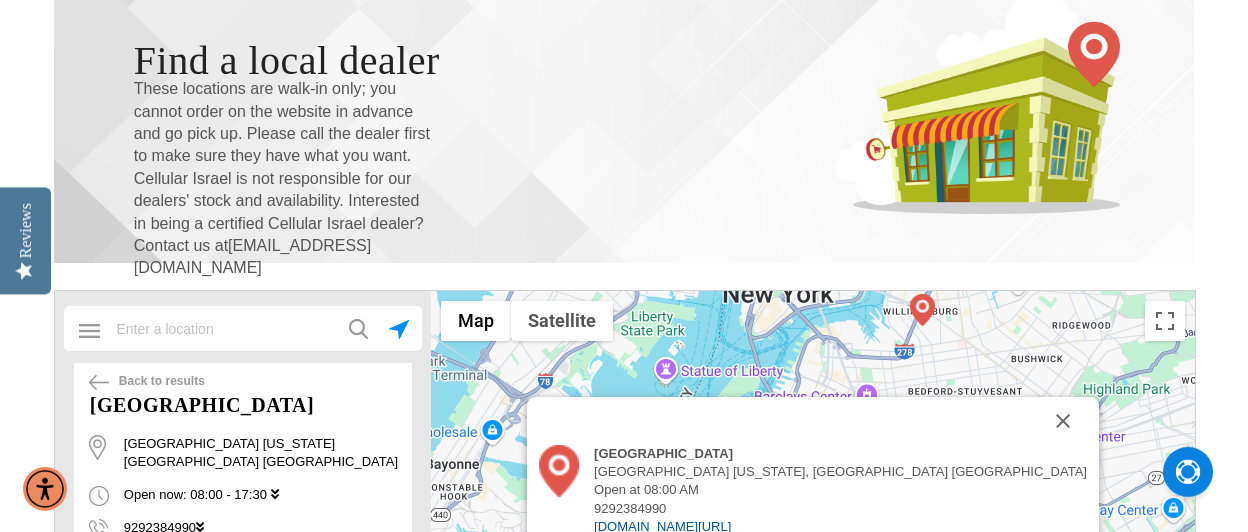 scroll, scrollTop: 0, scrollLeft: 0, axis: both 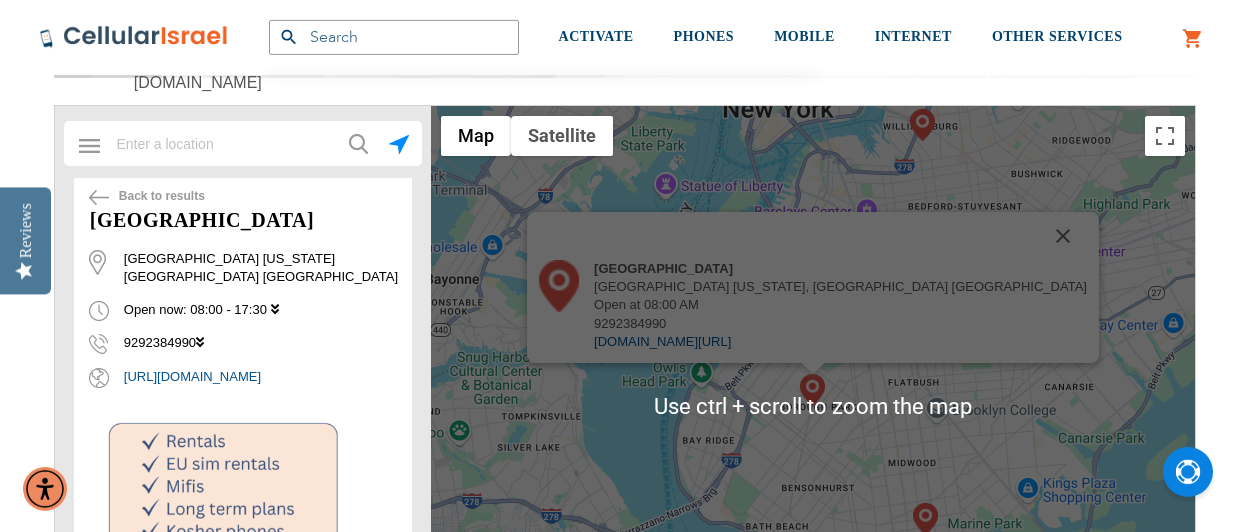 click on "[GEOGRAPHIC_DATA]
[GEOGRAPHIC_DATA] [US_STATE], [GEOGRAPHIC_DATA]  [GEOGRAPHIC_DATA]
Open at 08:00 AM
9292384990
[DOMAIN_NAME][URL]" at bounding box center (813, 406) 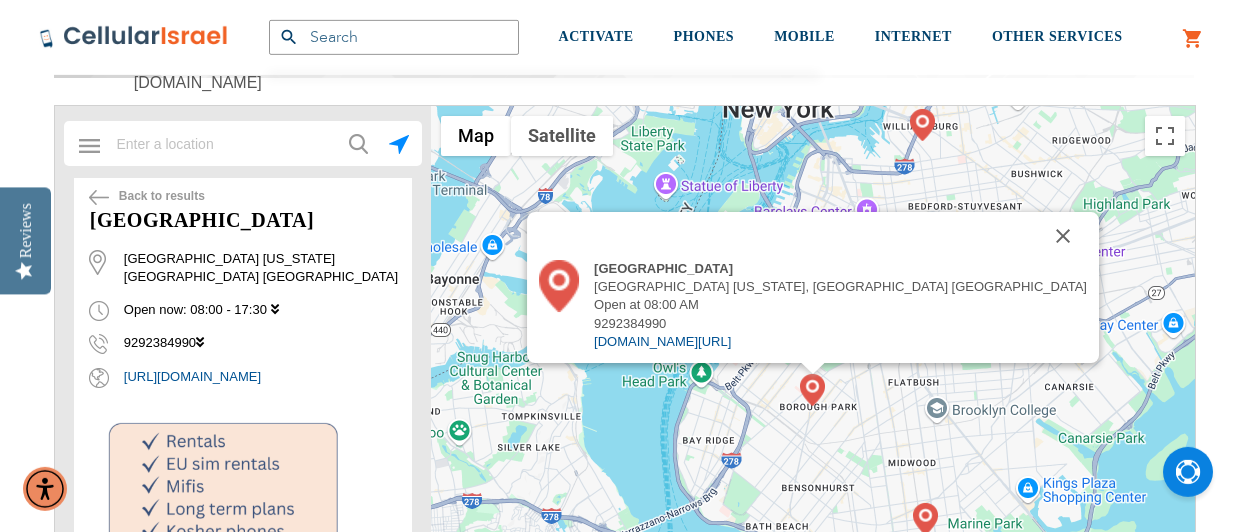 click at bounding box center [275, 309] 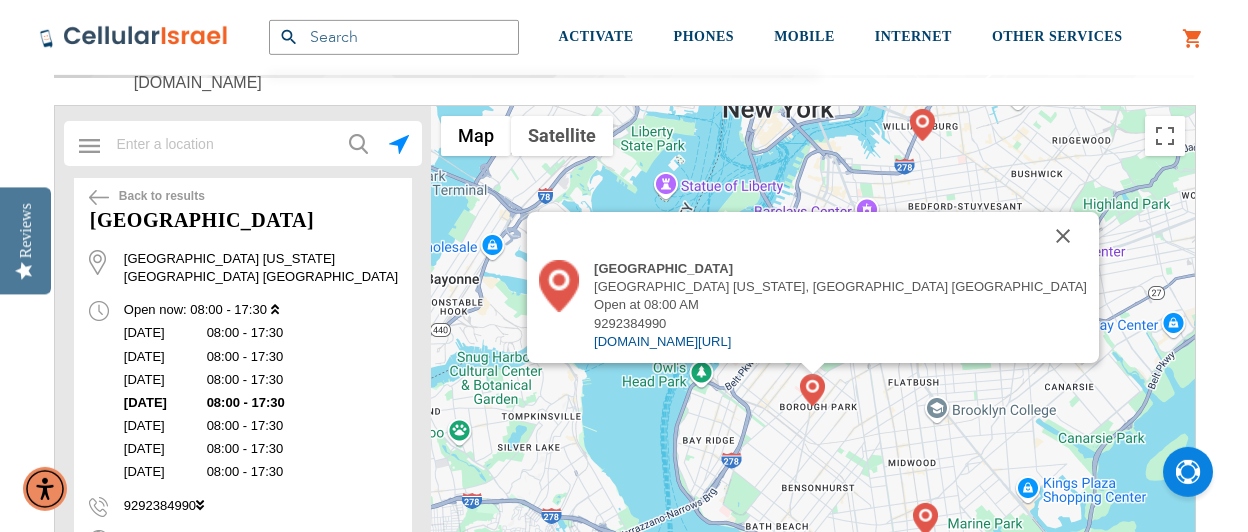 click at bounding box center (275, 309) 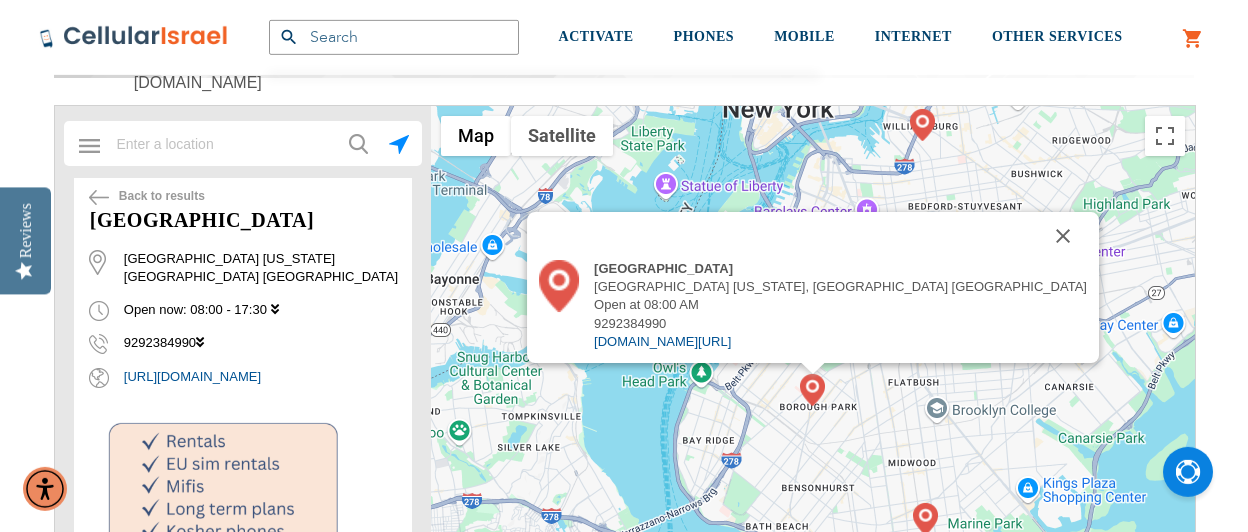 click at bounding box center [200, 342] 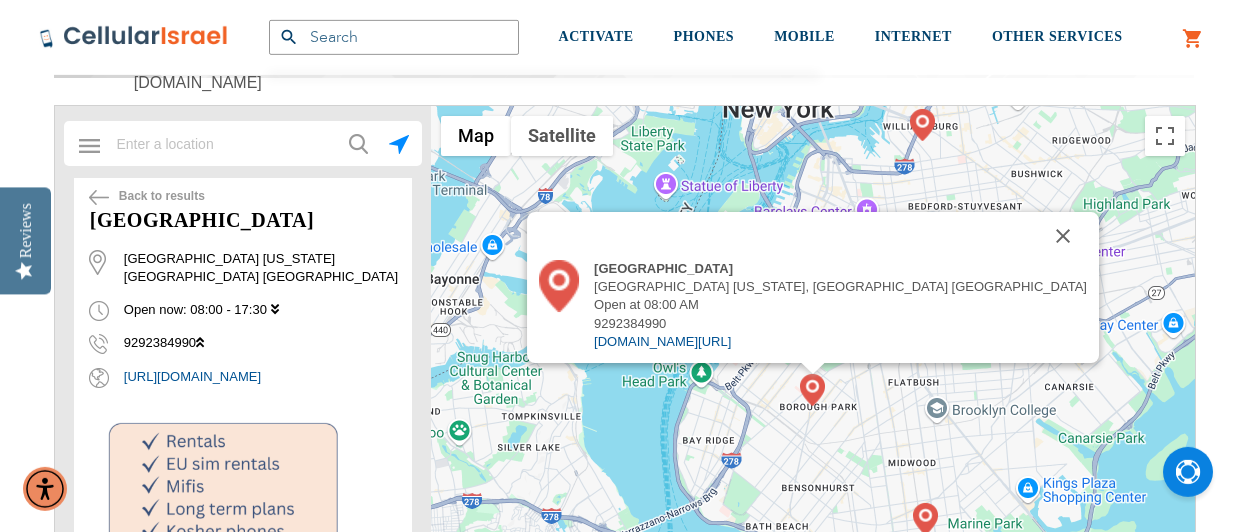 click at bounding box center (200, 342) 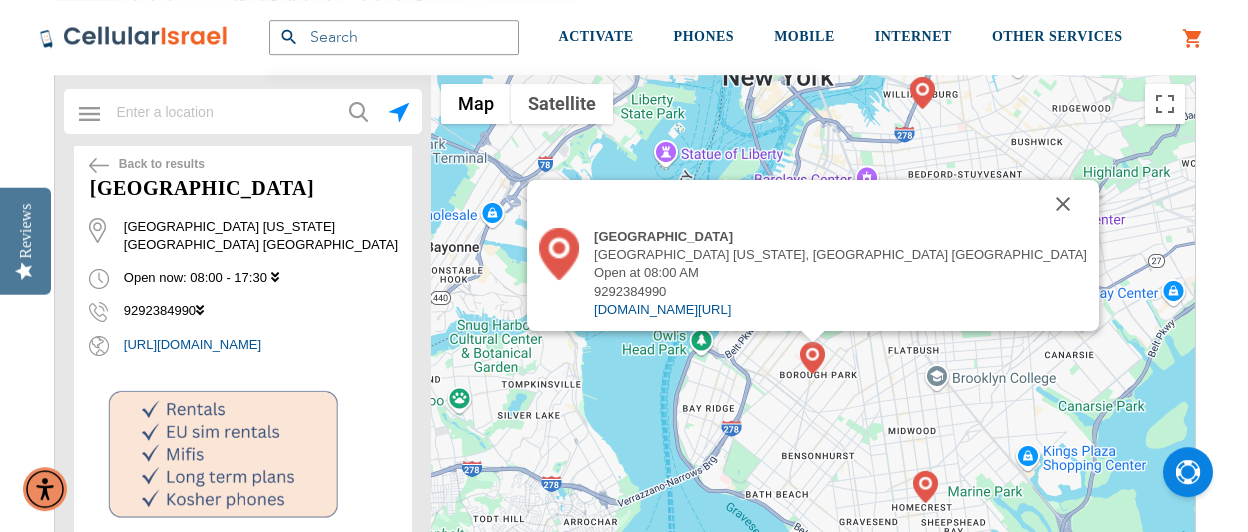 scroll, scrollTop: 454, scrollLeft: 0, axis: vertical 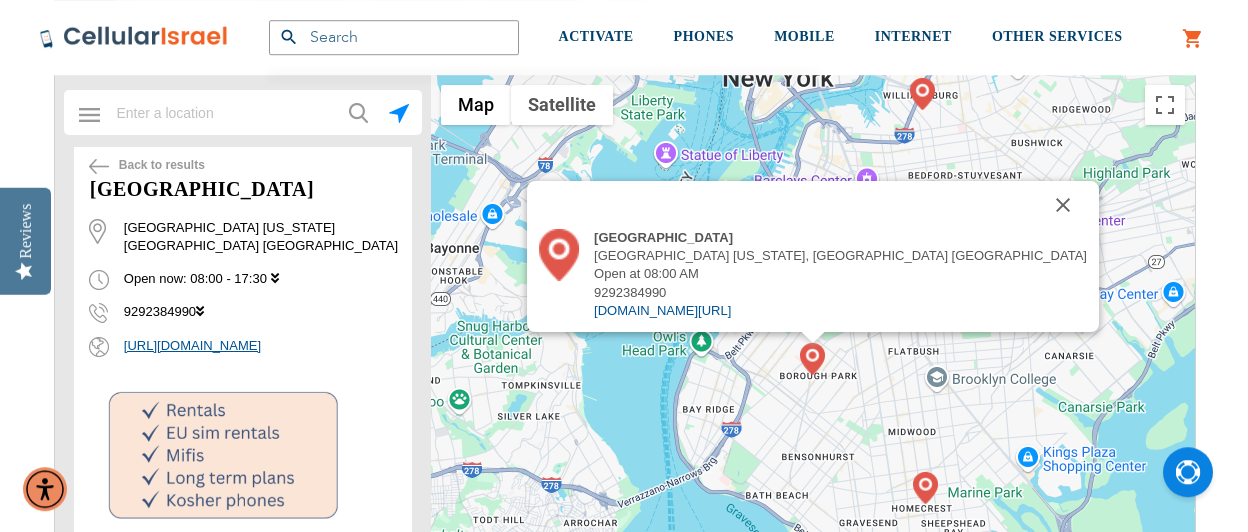 click on "[URL][DOMAIN_NAME]" at bounding box center [256, 346] 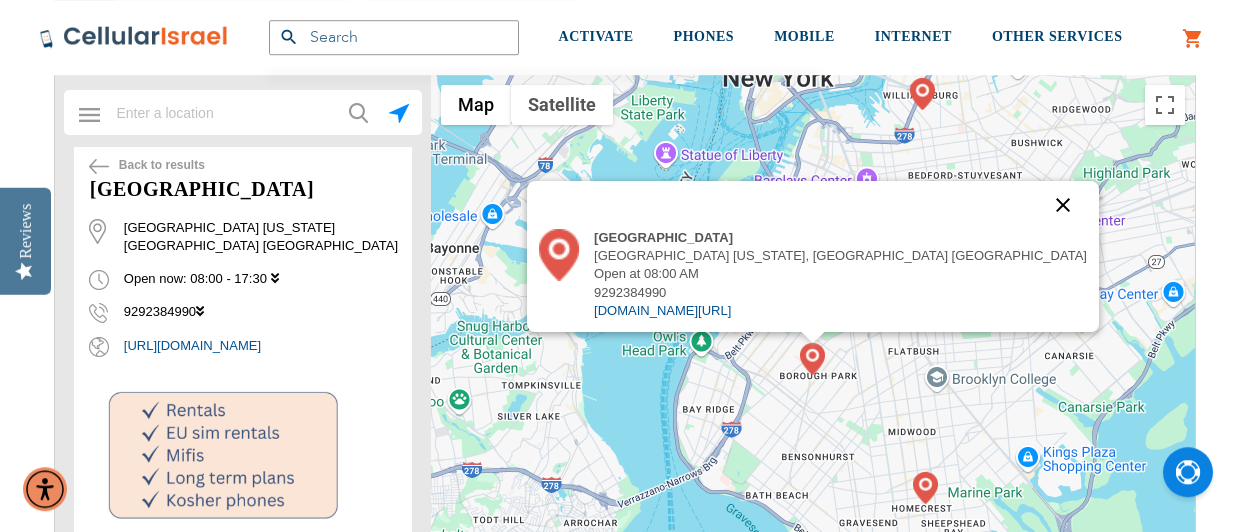 click at bounding box center [1063, 205] 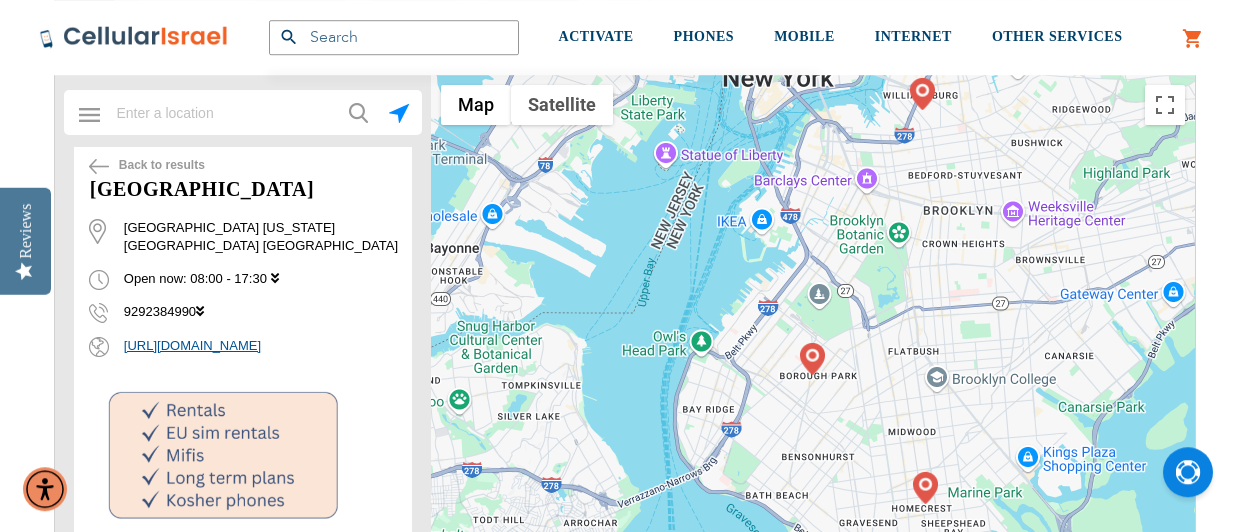 click on "[URL][DOMAIN_NAME]" at bounding box center [256, 346] 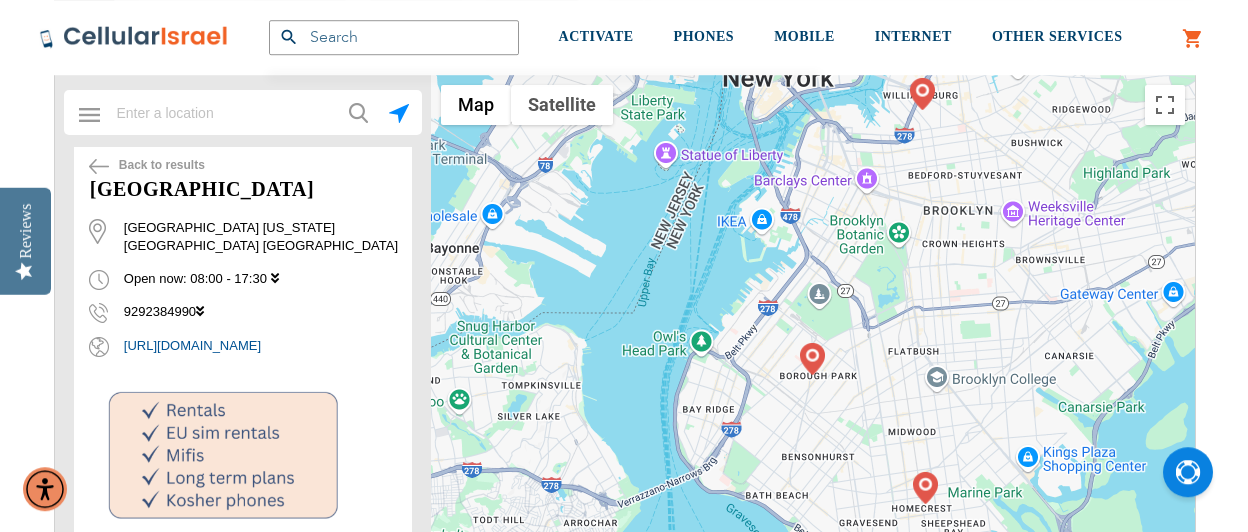 click on "[GEOGRAPHIC_DATA]" at bounding box center (243, 189) 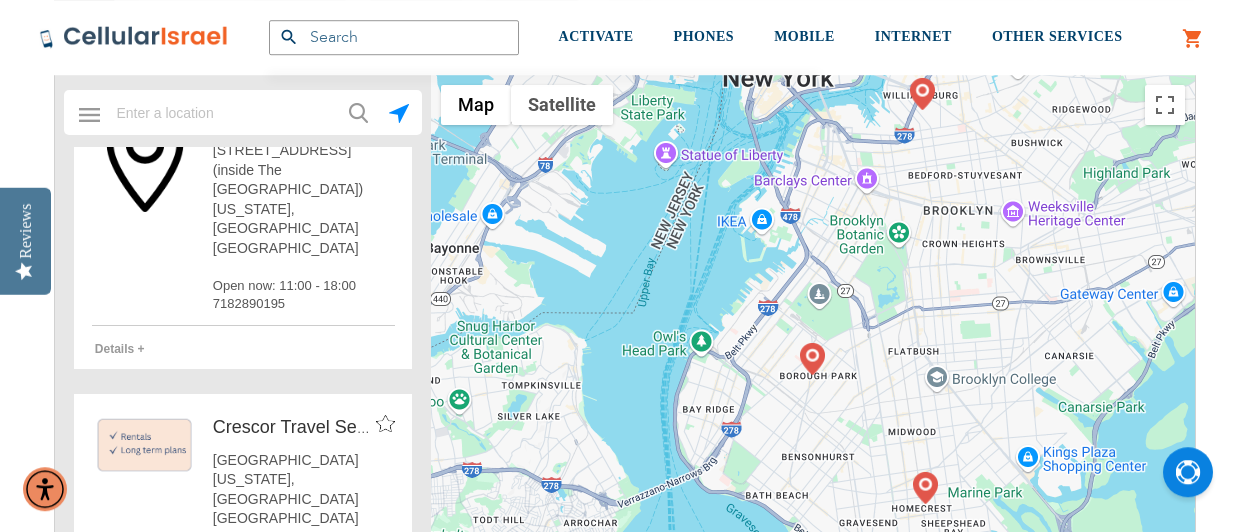 scroll, scrollTop: 607, scrollLeft: 0, axis: vertical 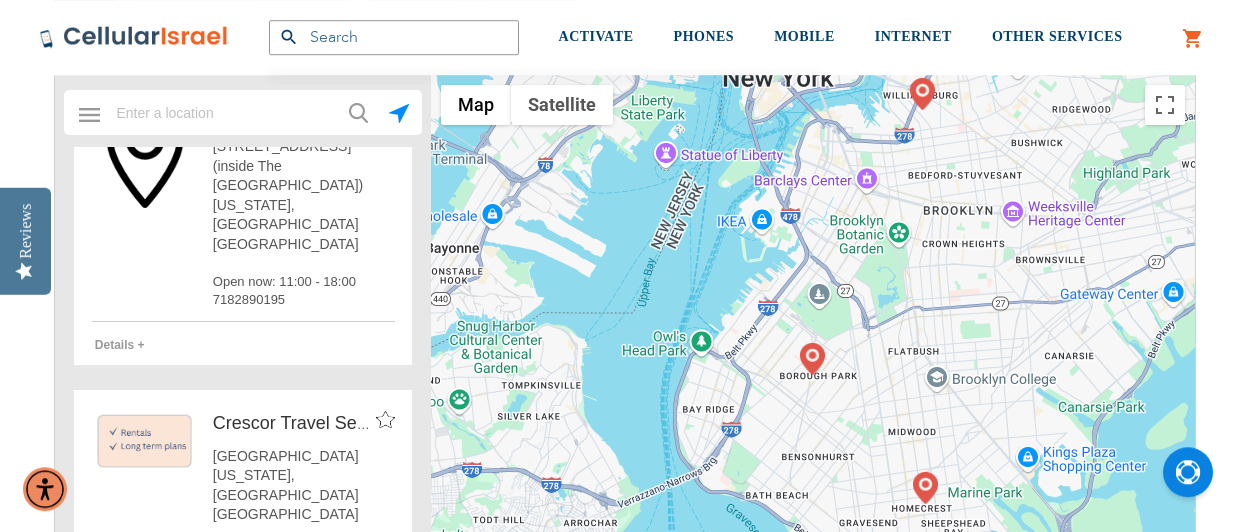 click on "Details +" at bounding box center [120, 616] 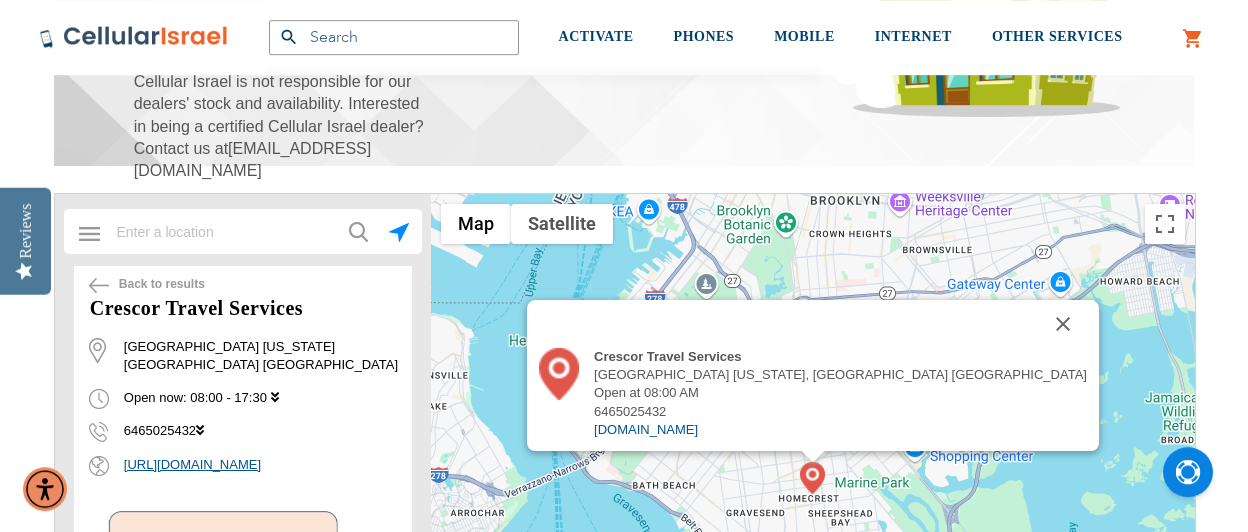 scroll, scrollTop: 478, scrollLeft: 0, axis: vertical 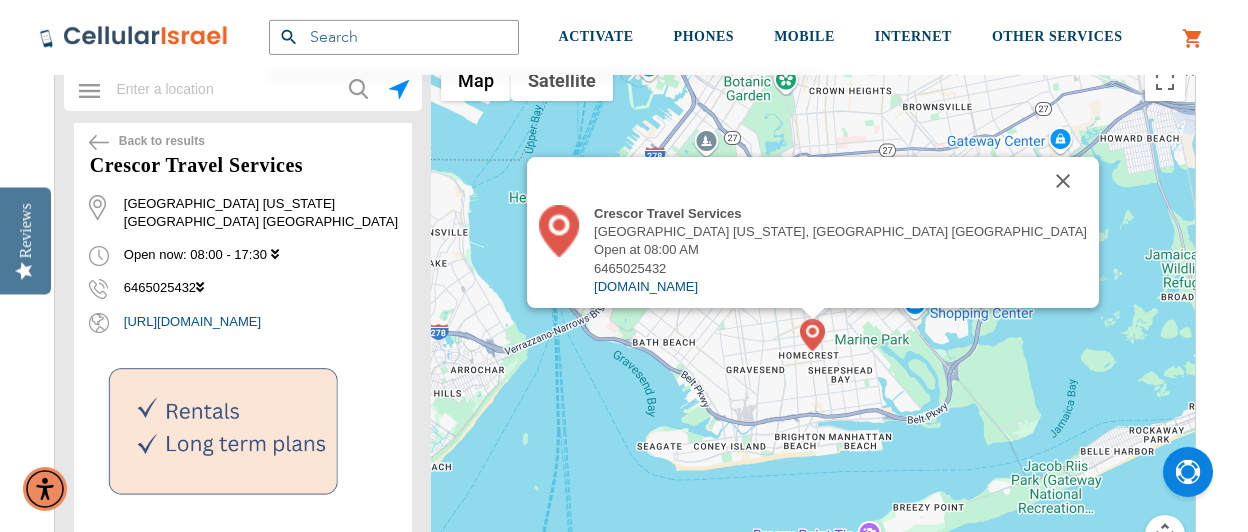 drag, startPoint x: 189, startPoint y: 267, endPoint x: 177, endPoint y: 171, distance: 96.74709 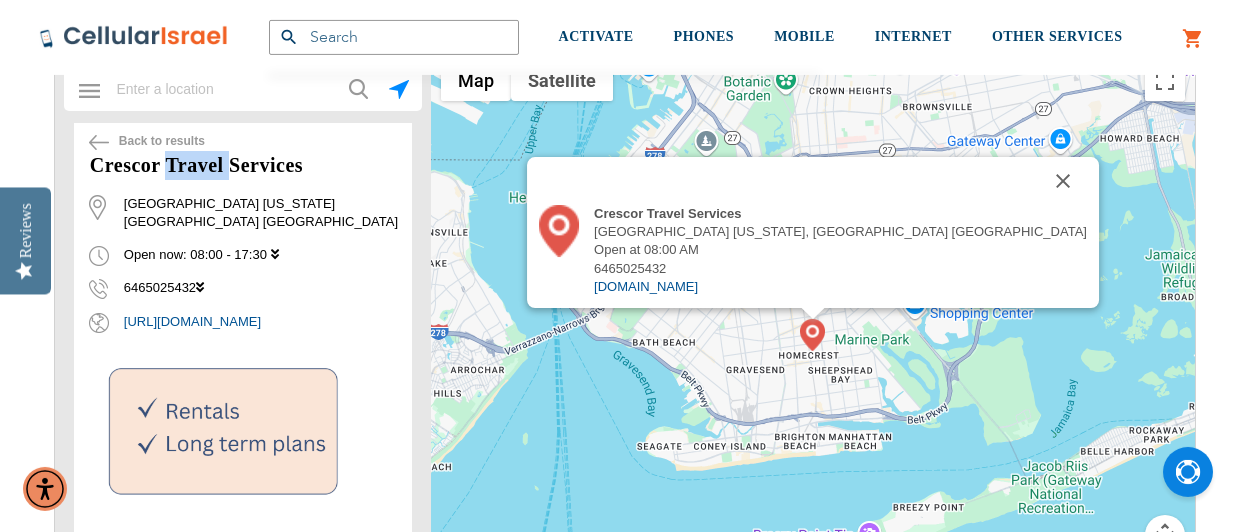 click on "Crescor Travel Services" at bounding box center (243, 165) 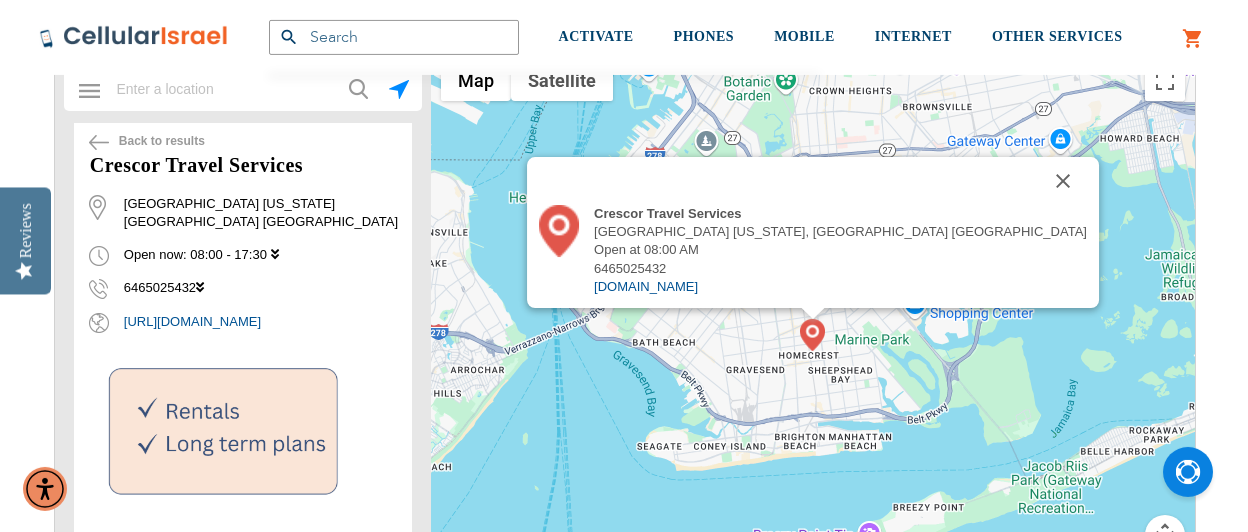click on "Crescor Travel Services" at bounding box center [243, 165] 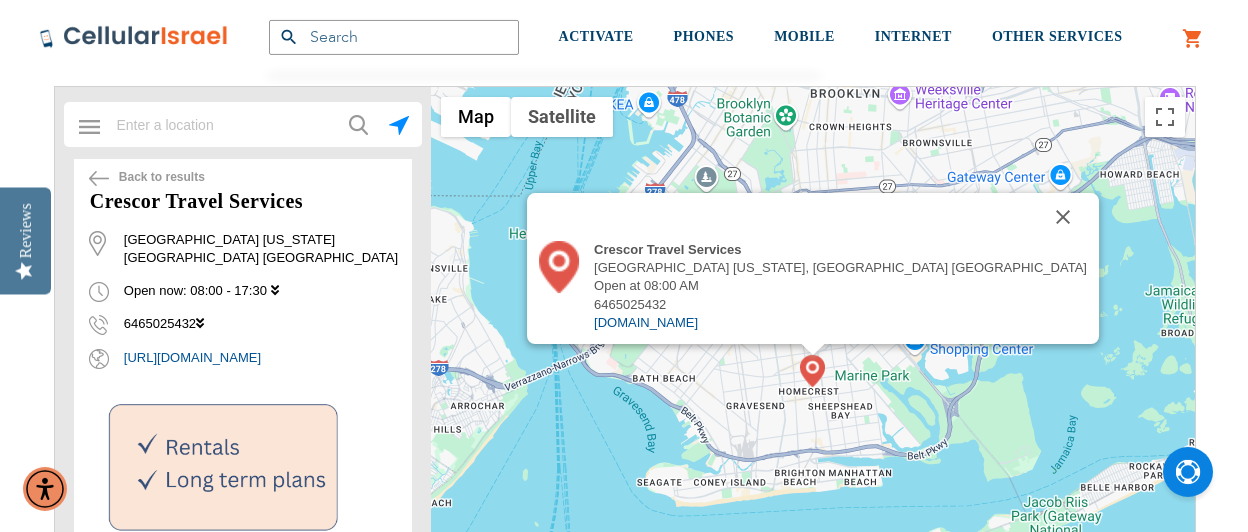 scroll, scrollTop: 440, scrollLeft: 0, axis: vertical 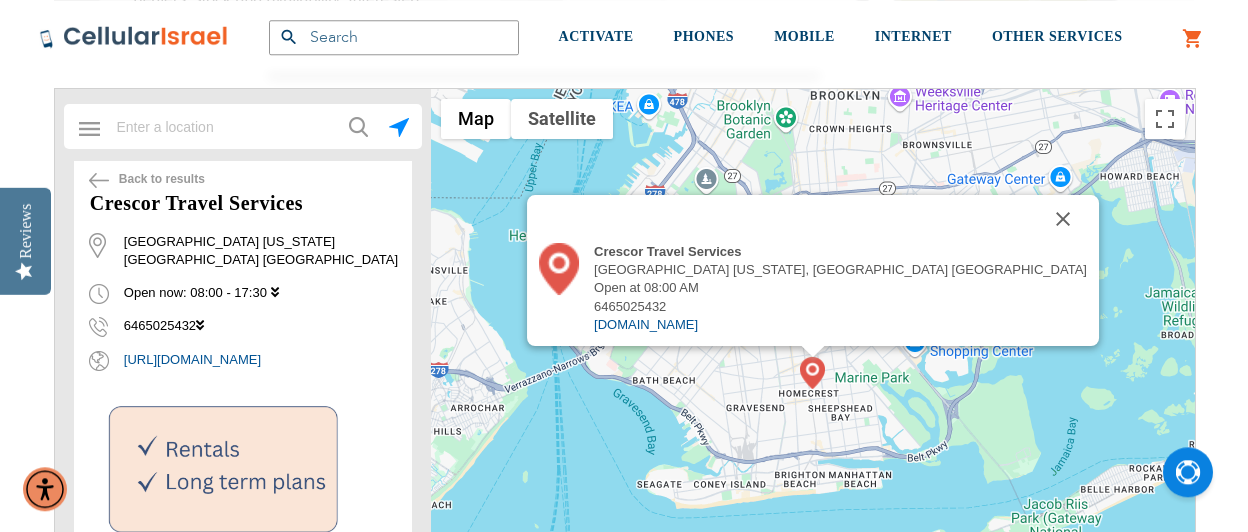 click at bounding box center (99, 180) 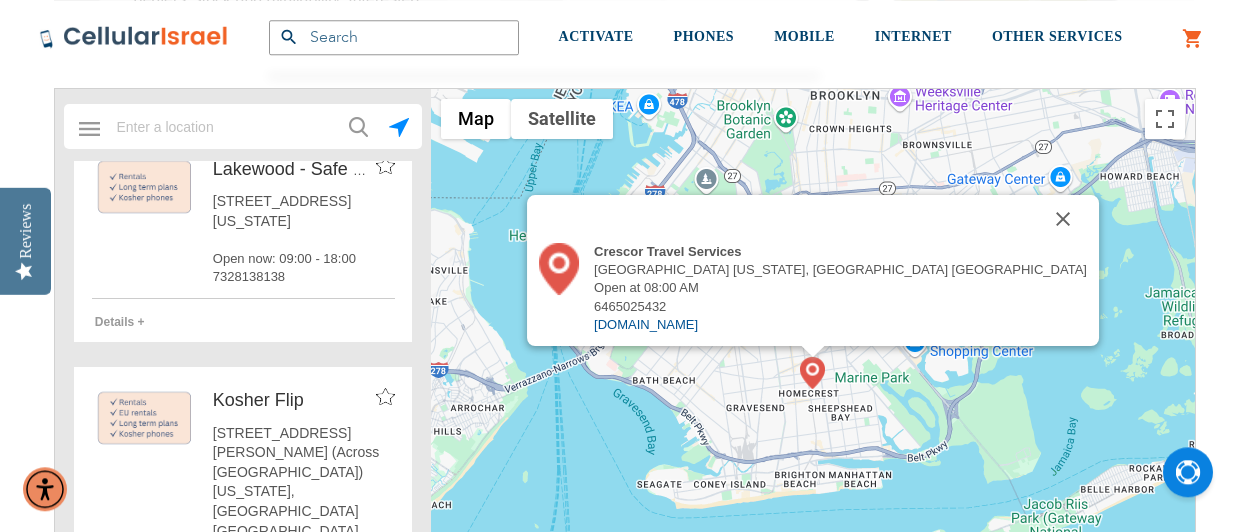scroll, scrollTop: 0, scrollLeft: 0, axis: both 